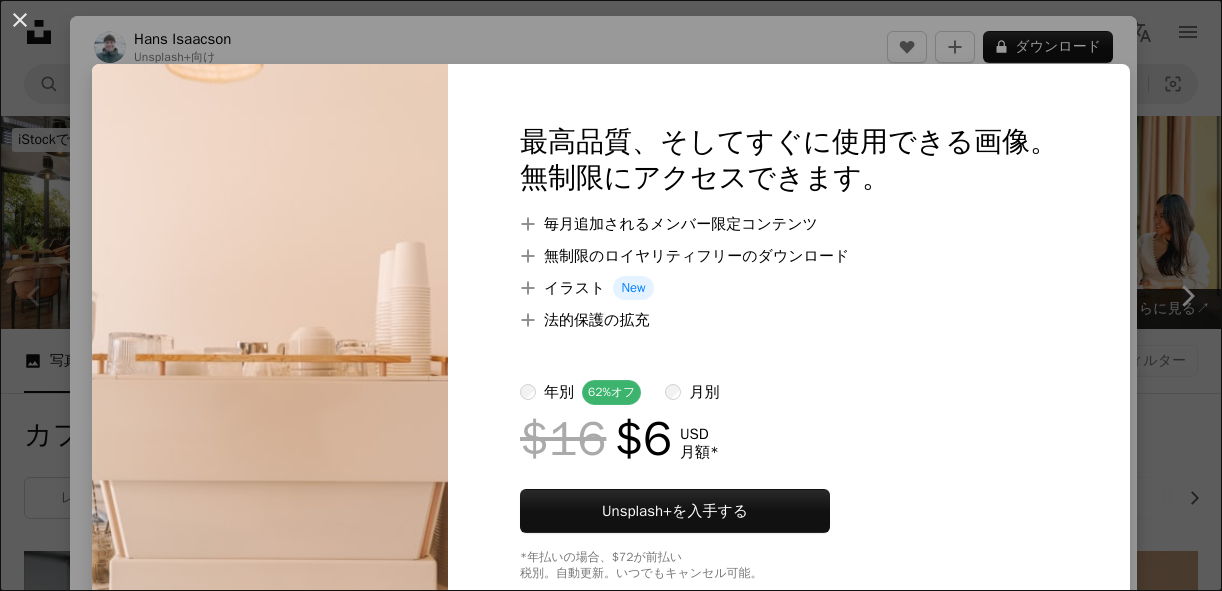scroll, scrollTop: 640, scrollLeft: 0, axis: vertical 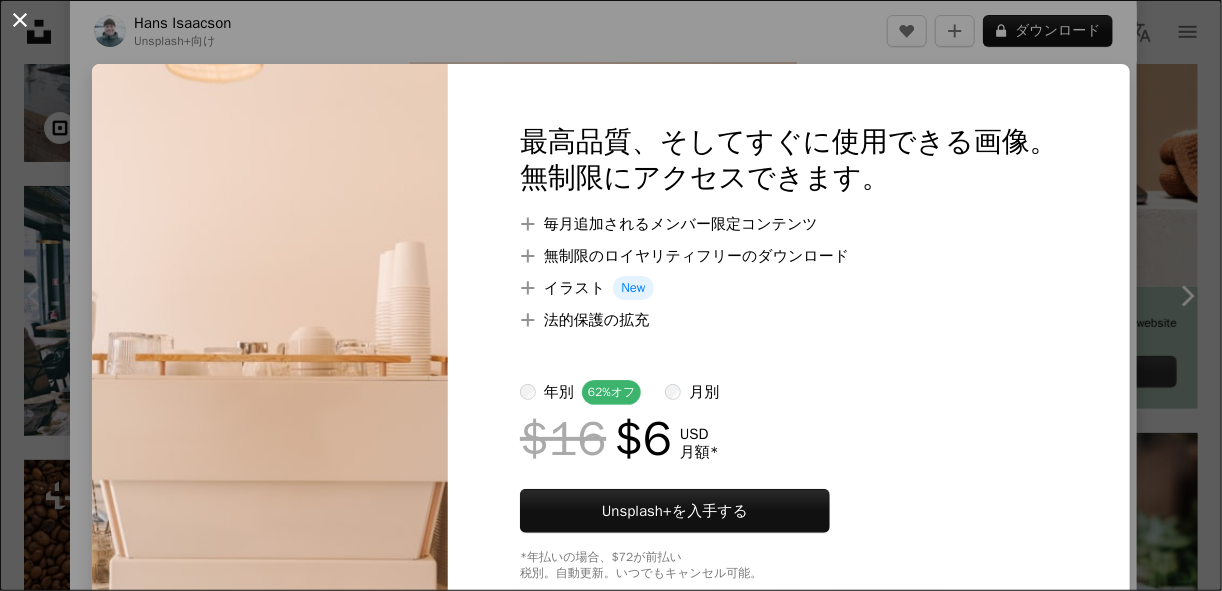click on "An X shape" at bounding box center (20, 20) 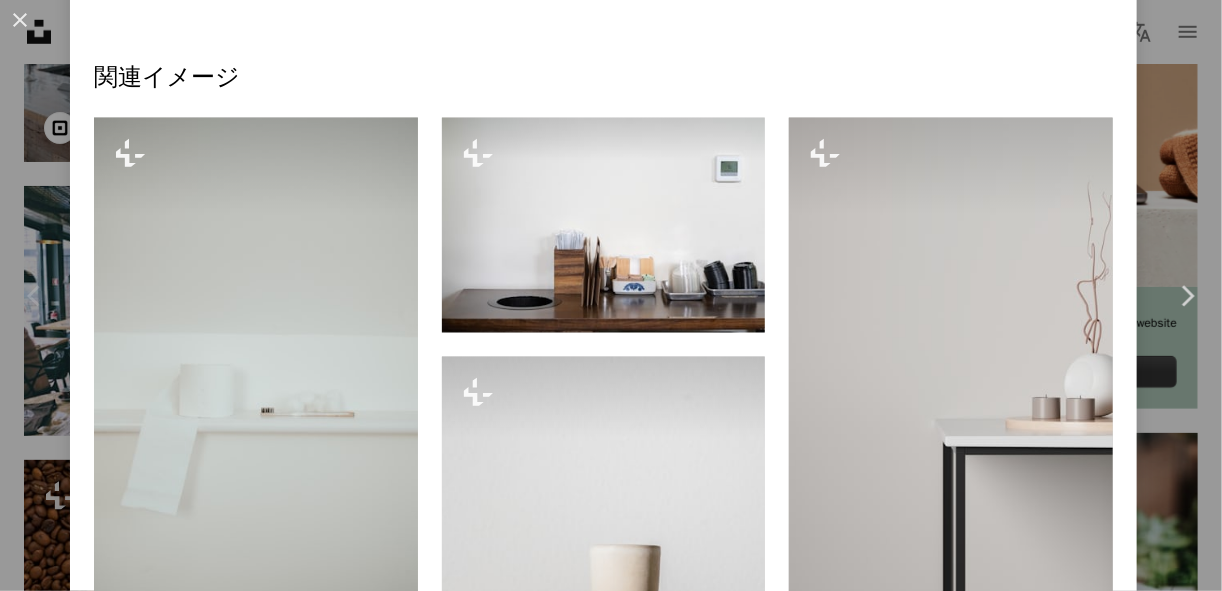 scroll, scrollTop: 1360, scrollLeft: 0, axis: vertical 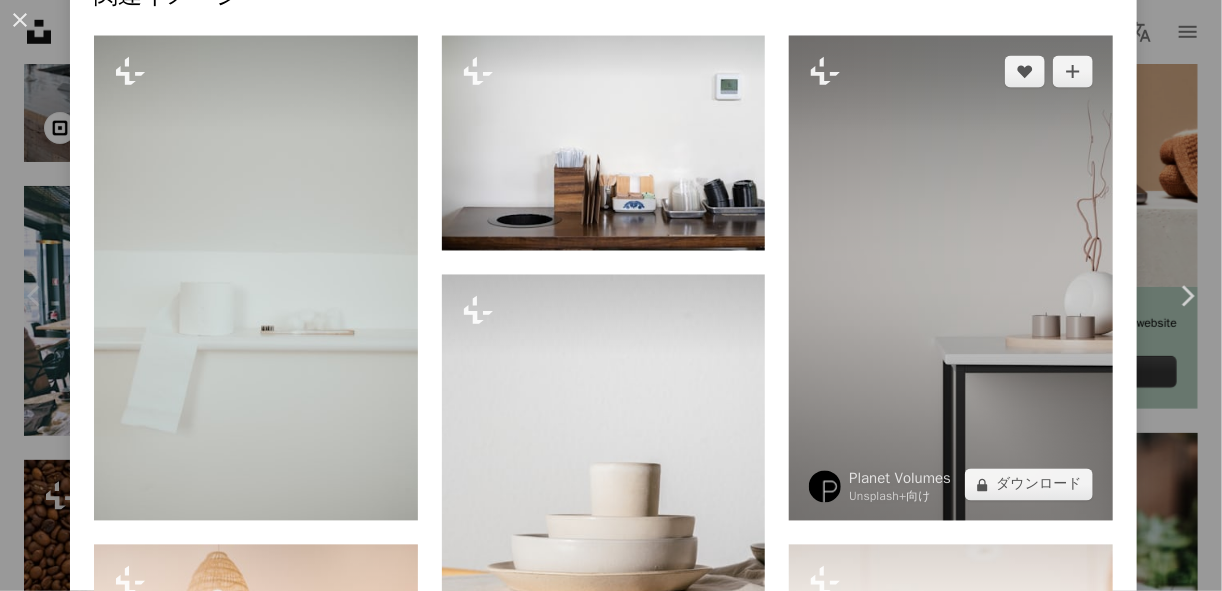 click at bounding box center (951, 278) 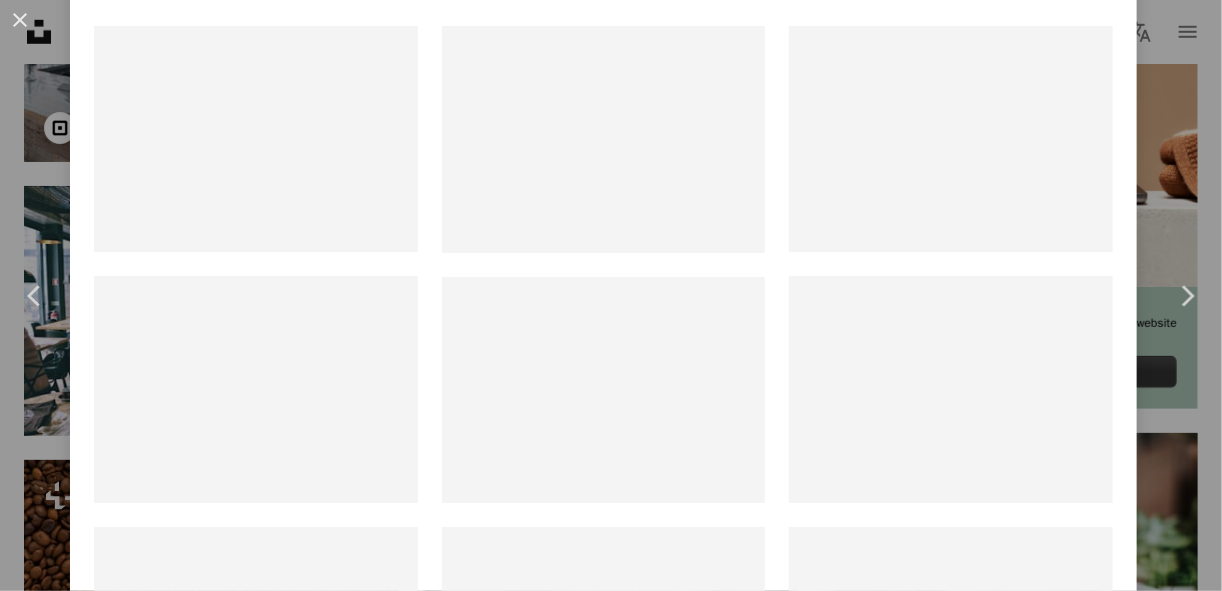 scroll, scrollTop: 0, scrollLeft: 0, axis: both 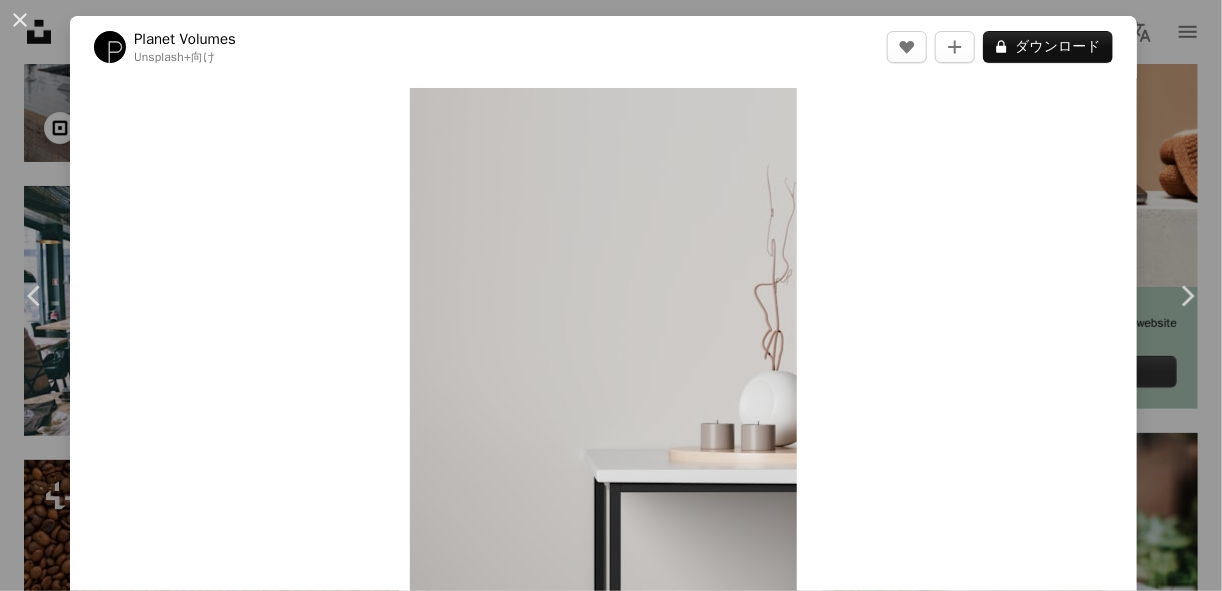 drag, startPoint x: 887, startPoint y: 175, endPoint x: 887, endPoint y: 158, distance: 17 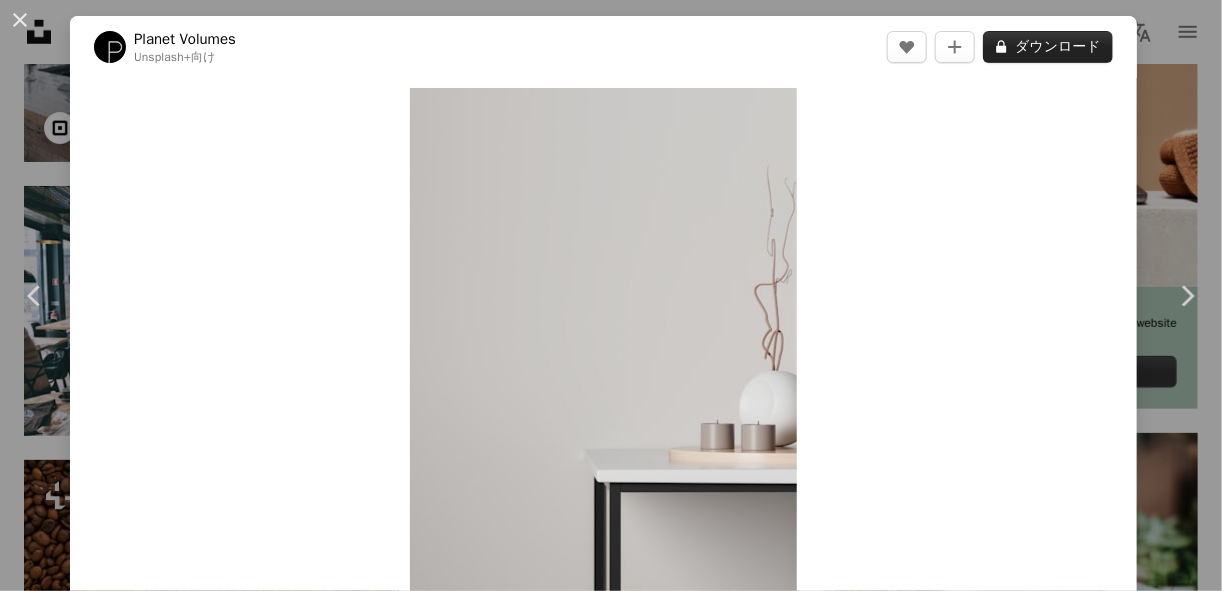 click on "A lock ダウンロード" at bounding box center [1048, 47] 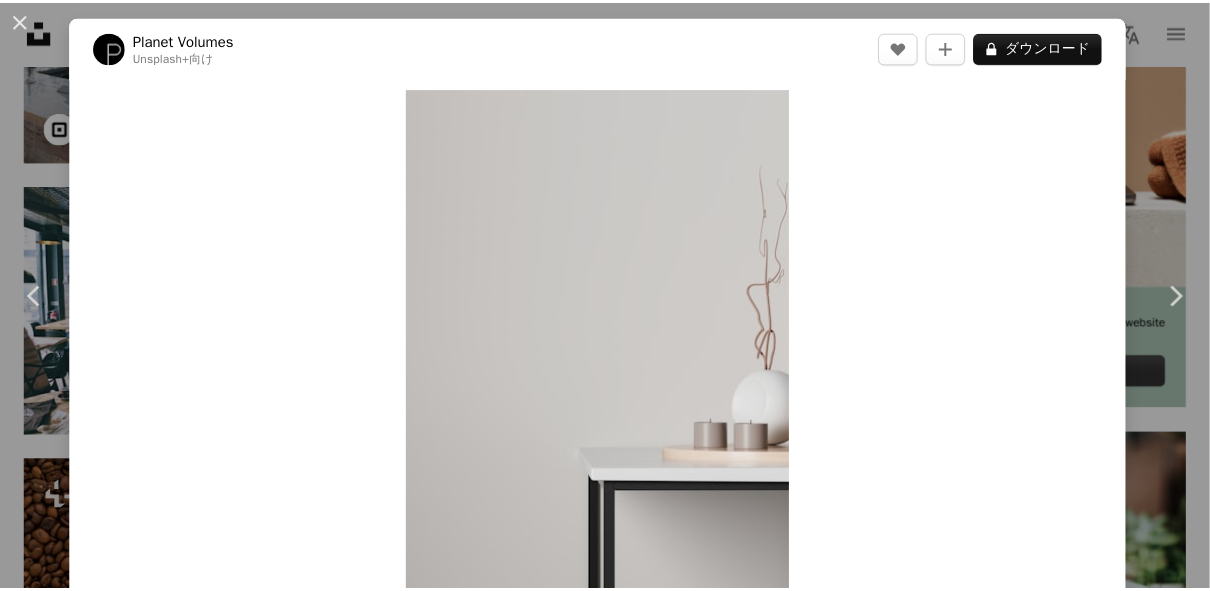scroll, scrollTop: 49, scrollLeft: 0, axis: vertical 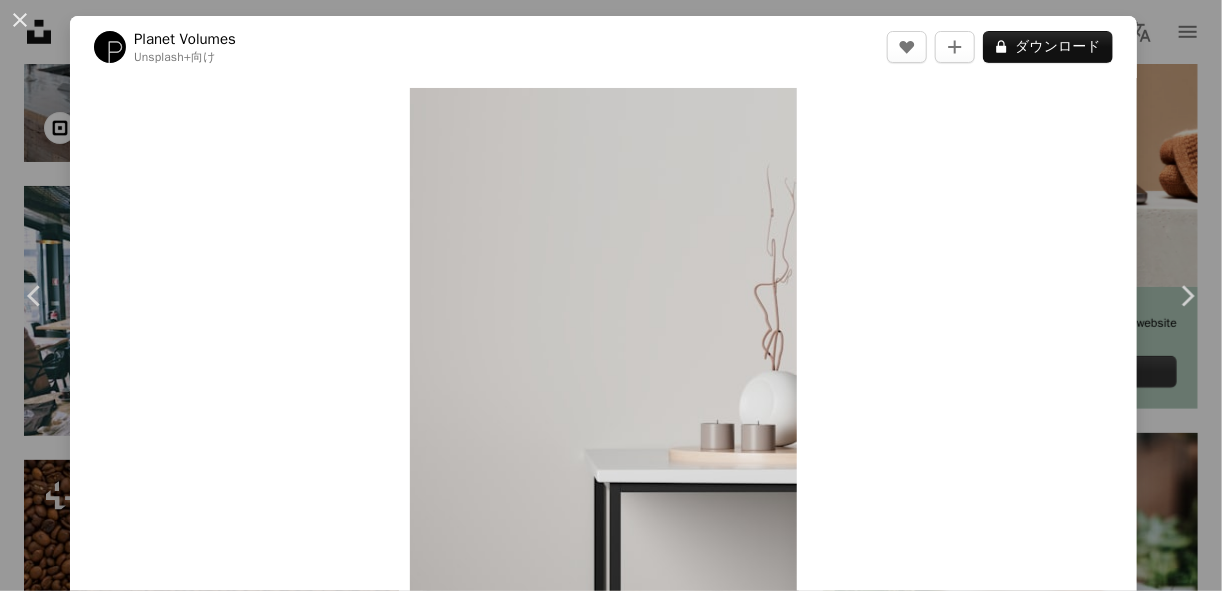 click at bounding box center (270, 3476) 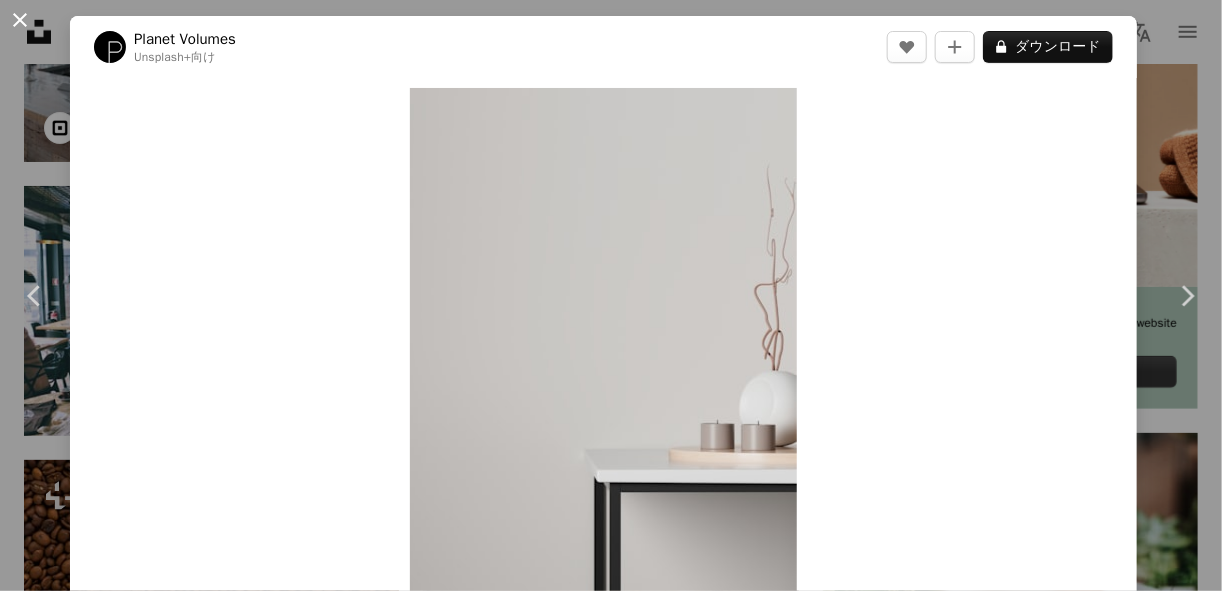 click on "An X shape" at bounding box center (20, 20) 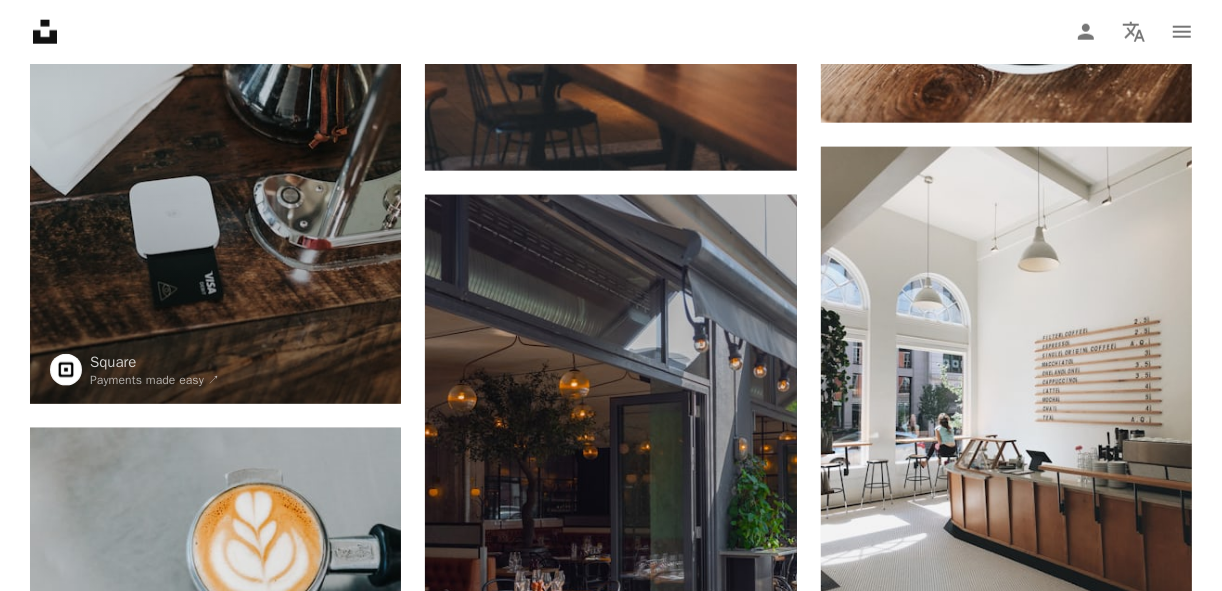 scroll, scrollTop: 1680, scrollLeft: 0, axis: vertical 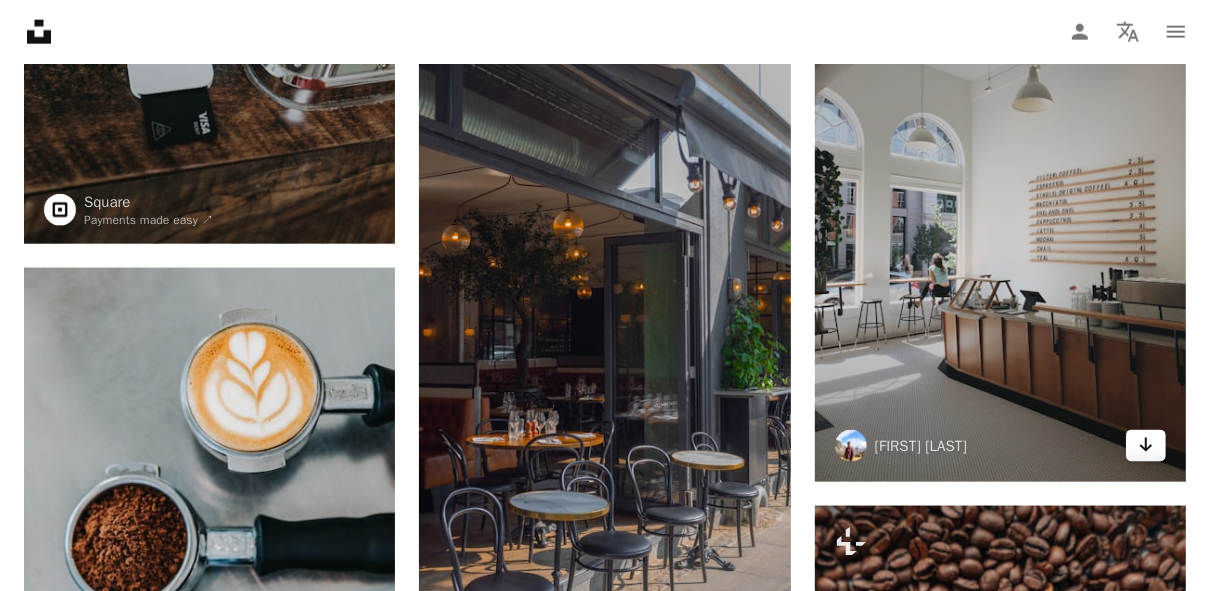 click on "Arrow pointing down" 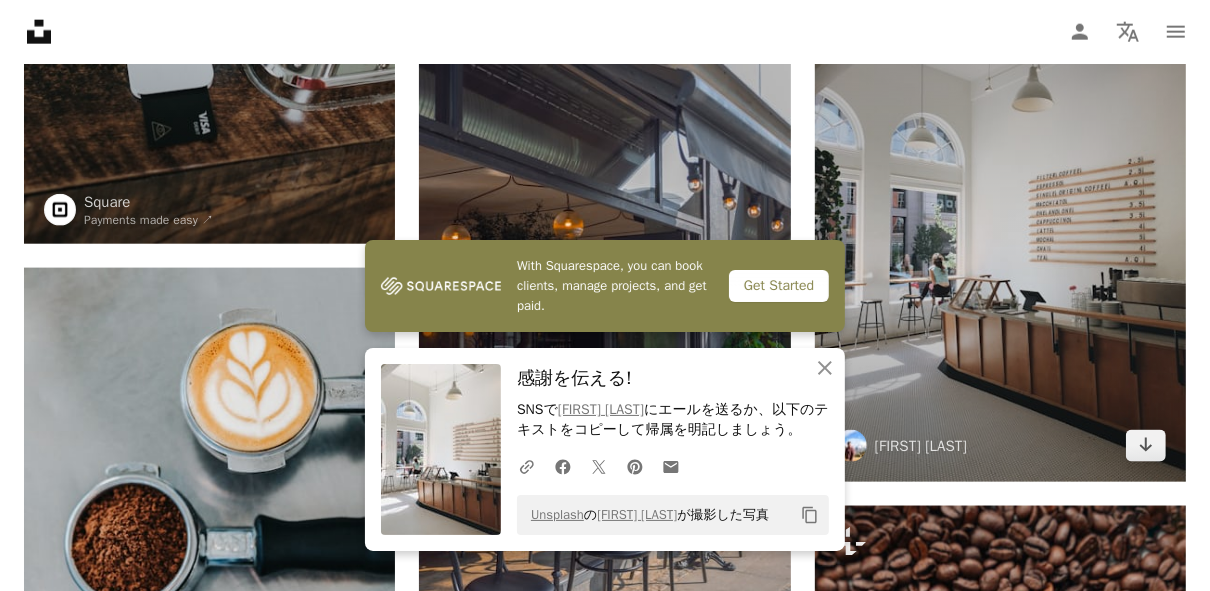 click at bounding box center (1000, 234) 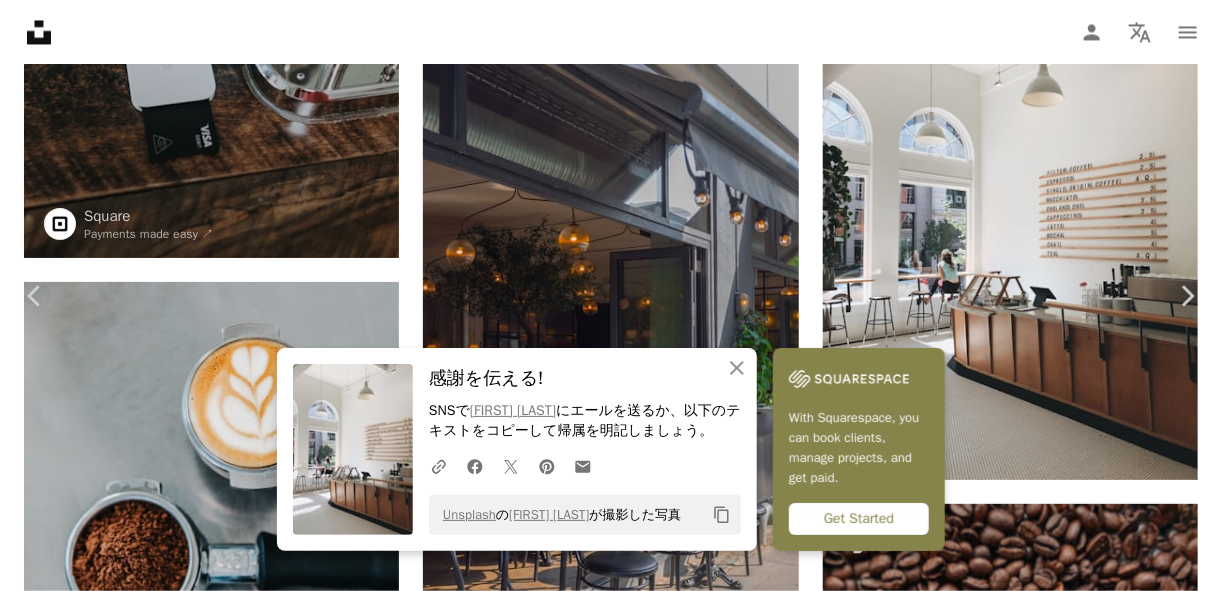 click on "An X shape" at bounding box center (20, 20) 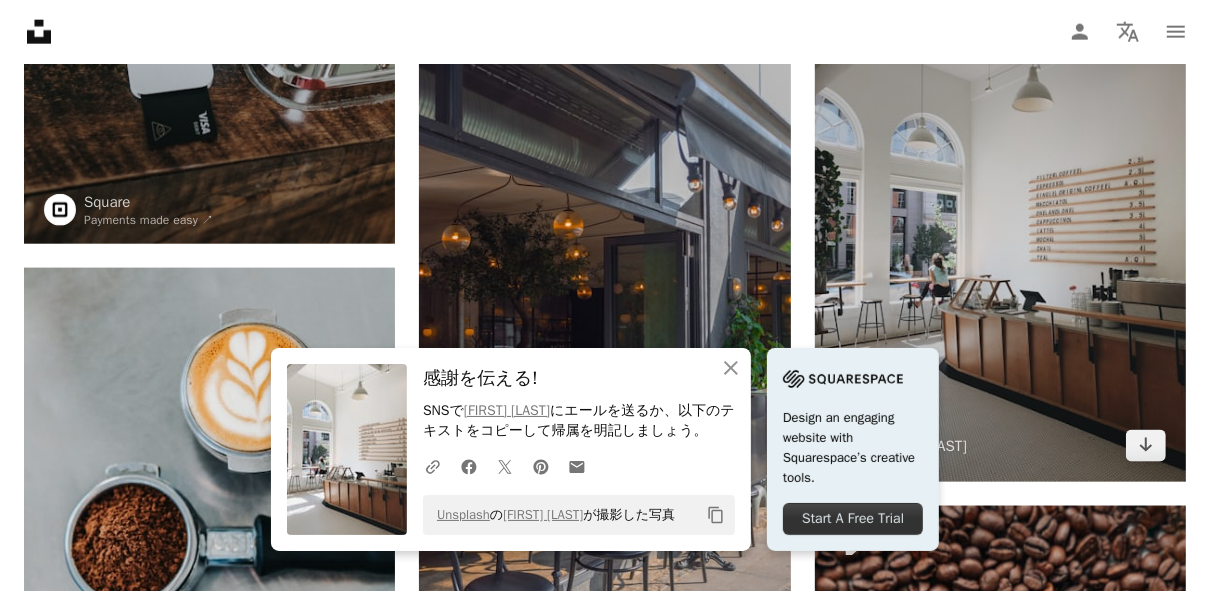 click at bounding box center [1000, 234] 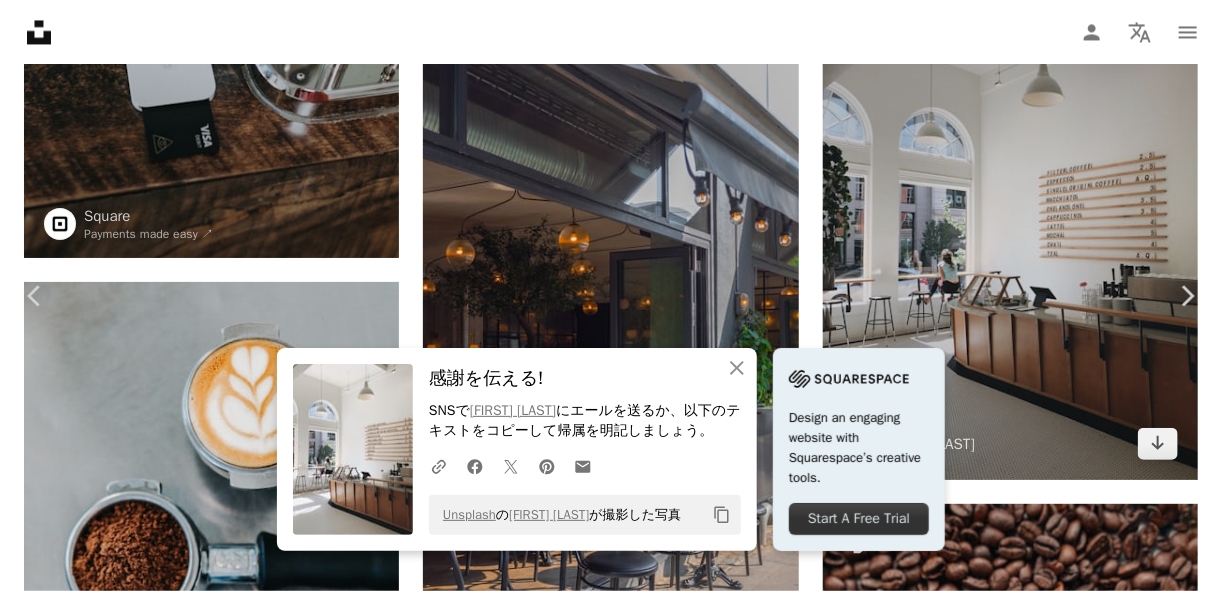 scroll, scrollTop: 240, scrollLeft: 0, axis: vertical 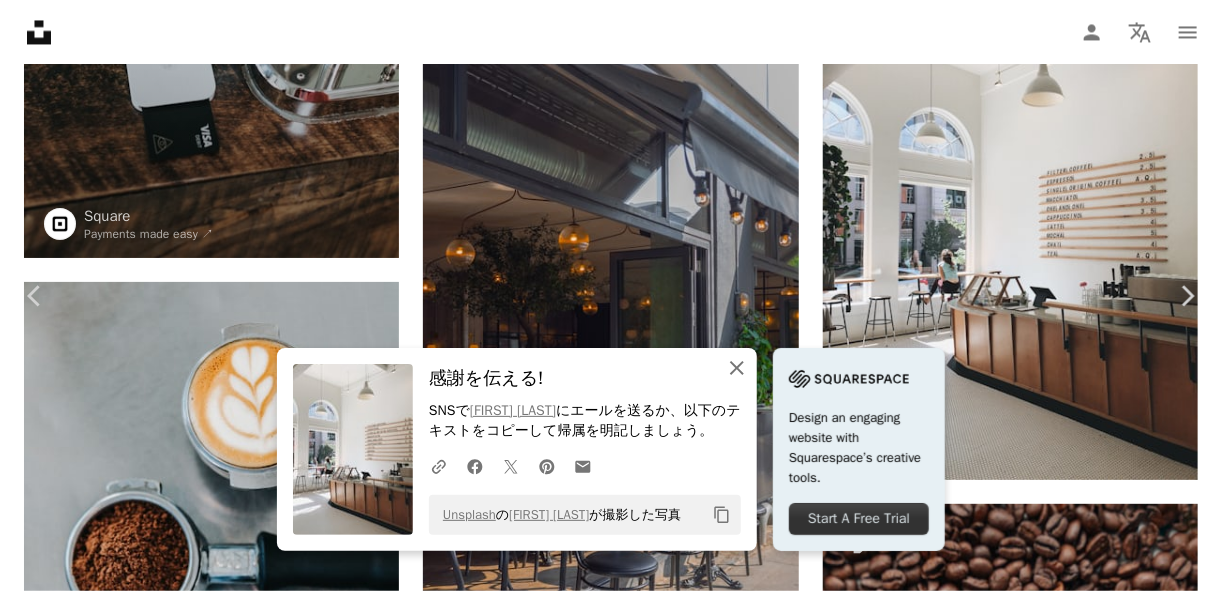 click on "An X shape" 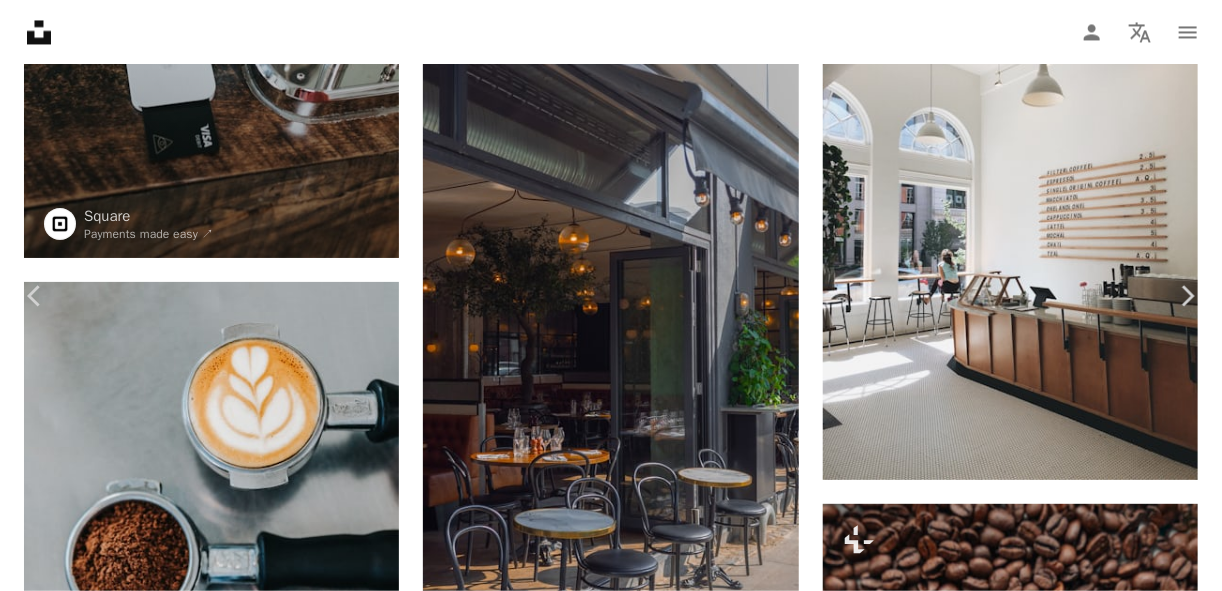 scroll, scrollTop: 8929, scrollLeft: 0, axis: vertical 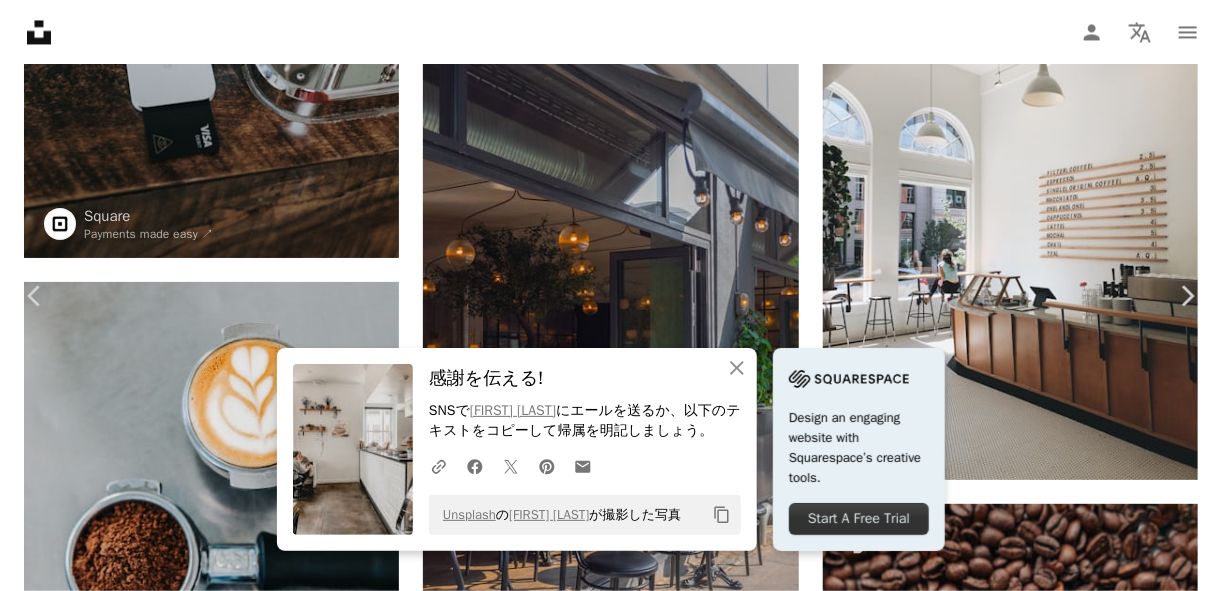 click on "Zoom in" at bounding box center [603, 8834] 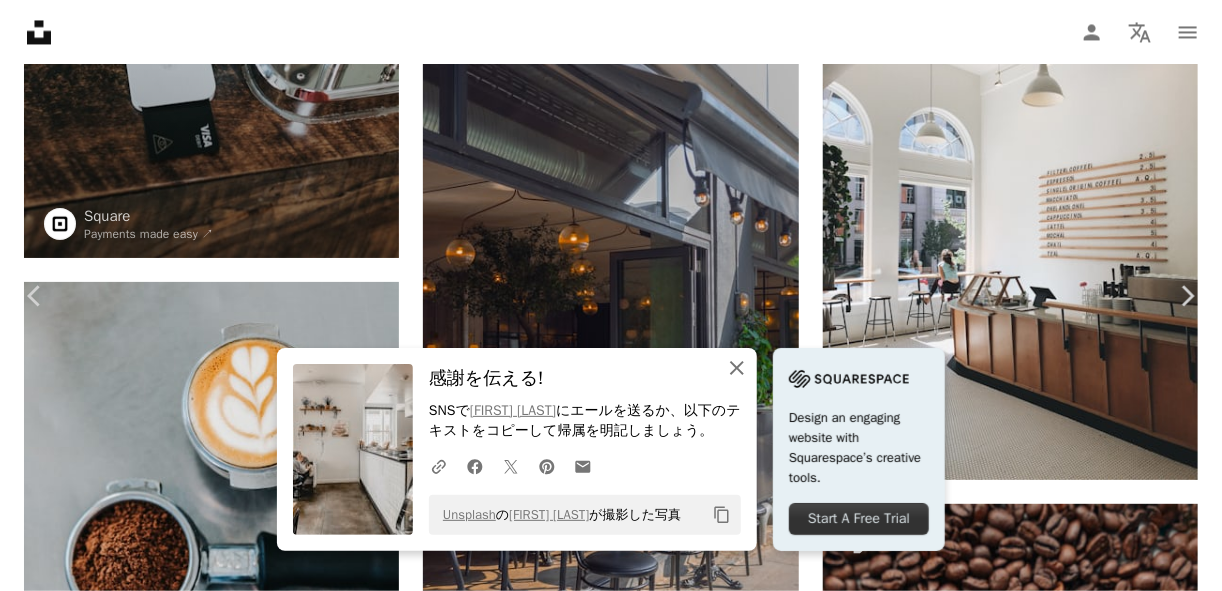 click on "An X shape" 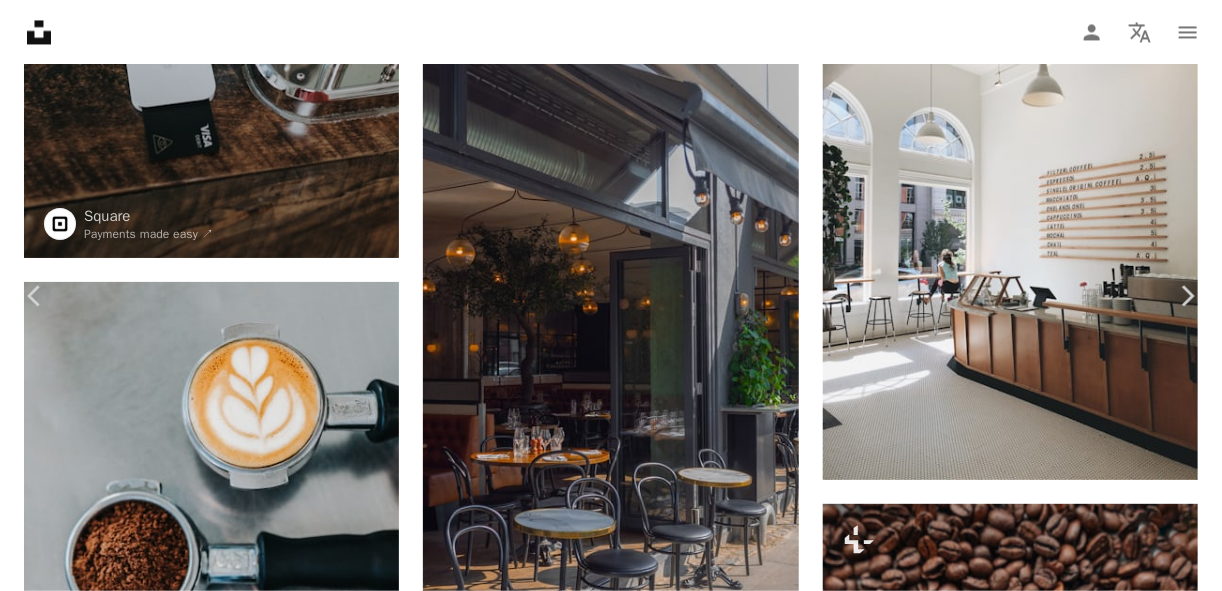 scroll, scrollTop: 1440, scrollLeft: 0, axis: vertical 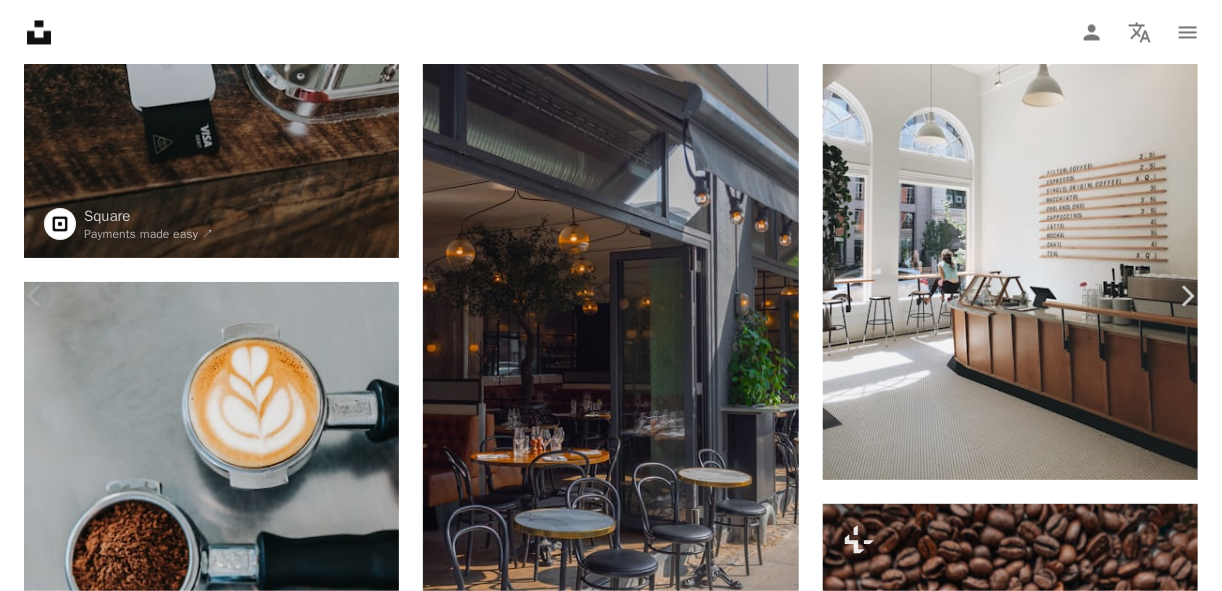 click on "無料ダウンロード" at bounding box center [1009, 8503] 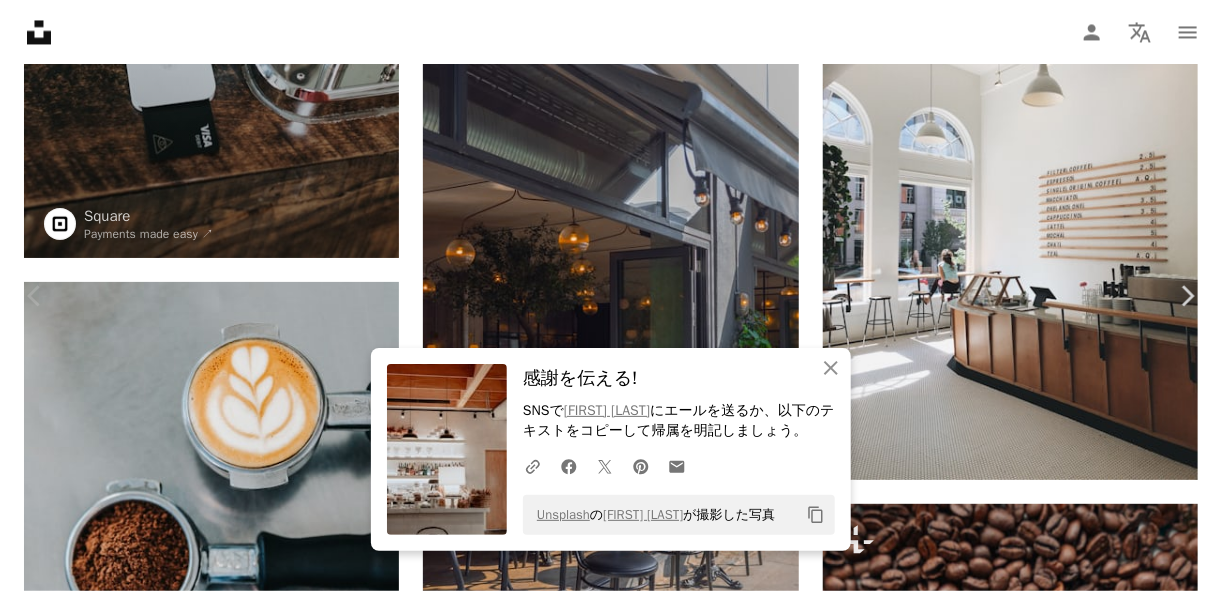 scroll, scrollTop: 320, scrollLeft: 0, axis: vertical 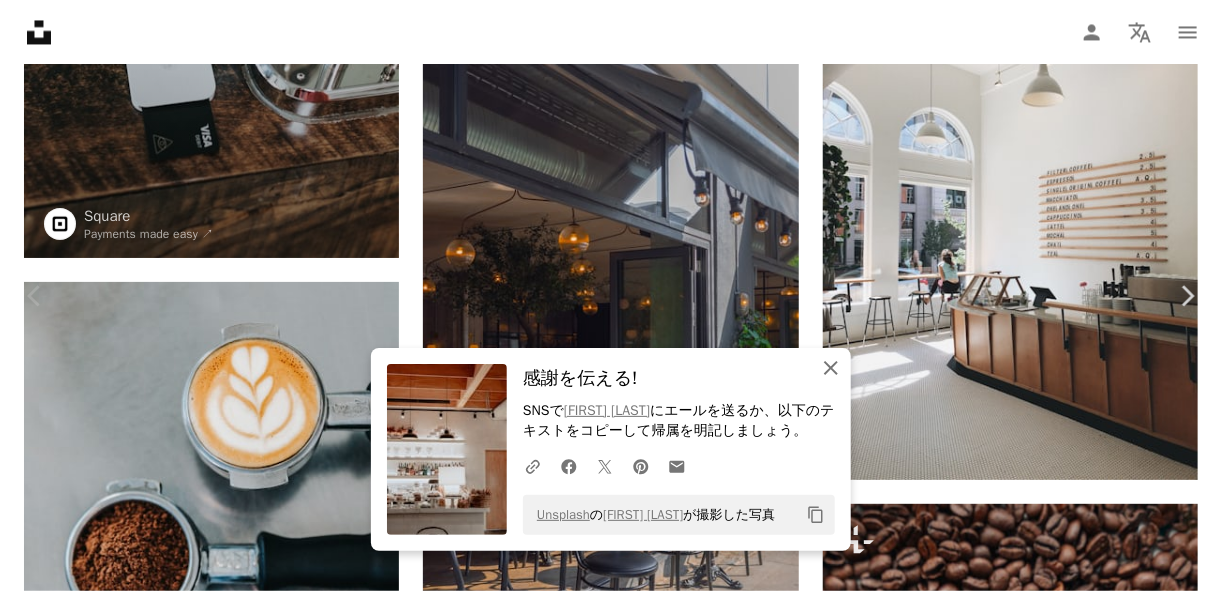click on "An X shape" 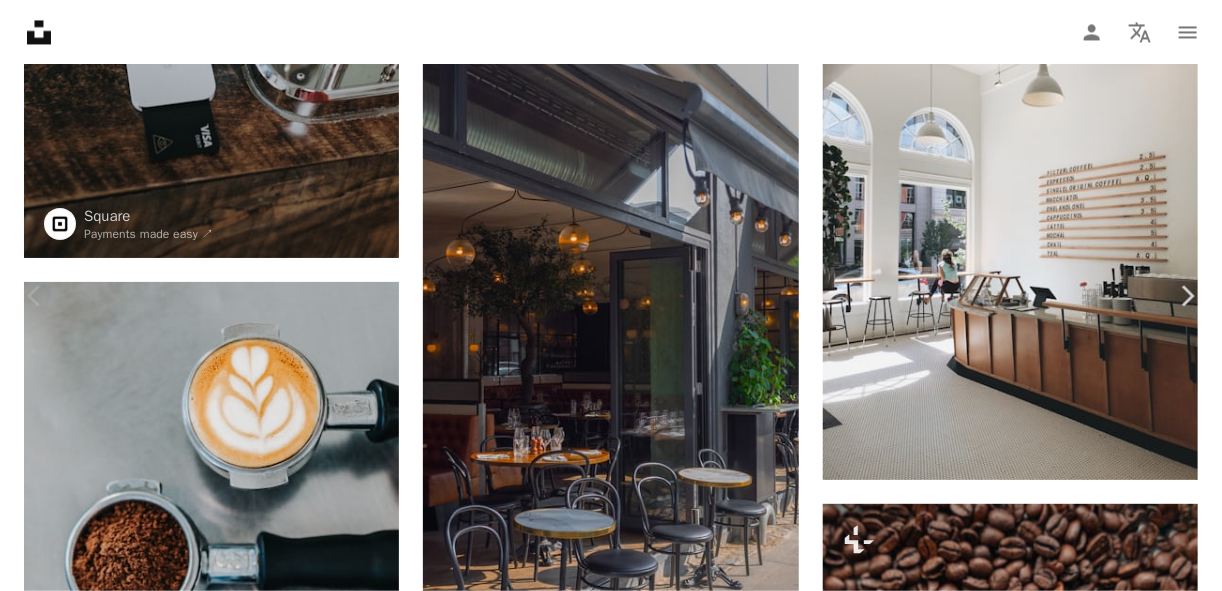scroll, scrollTop: 18160, scrollLeft: 0, axis: vertical 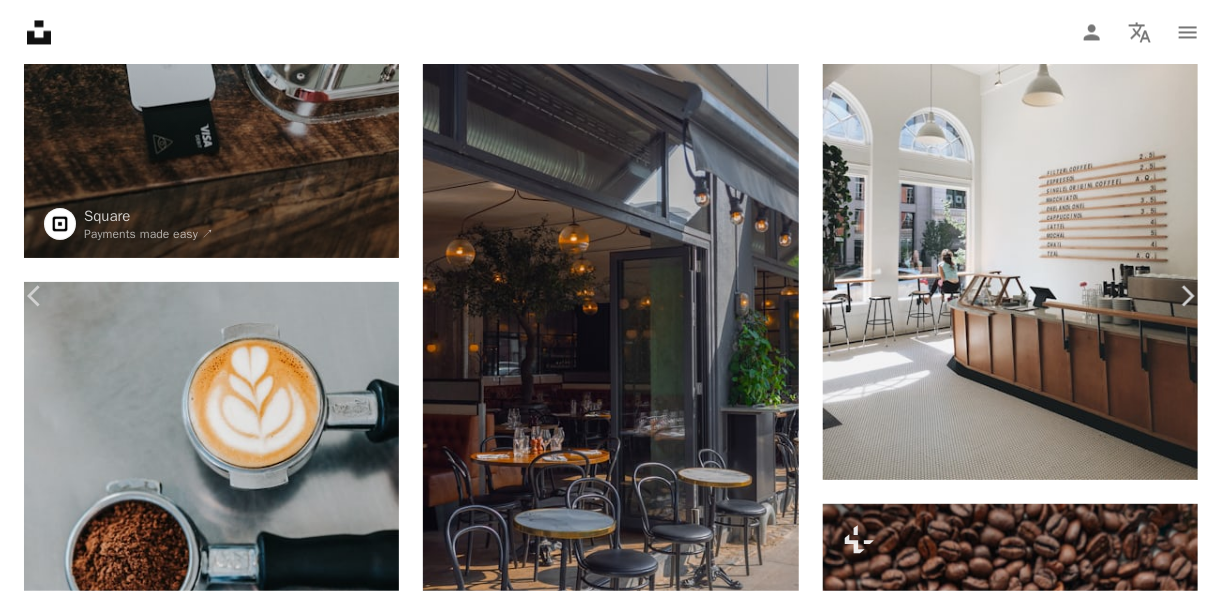 click on "A lock ダウンロード" at bounding box center (1048, 11016) 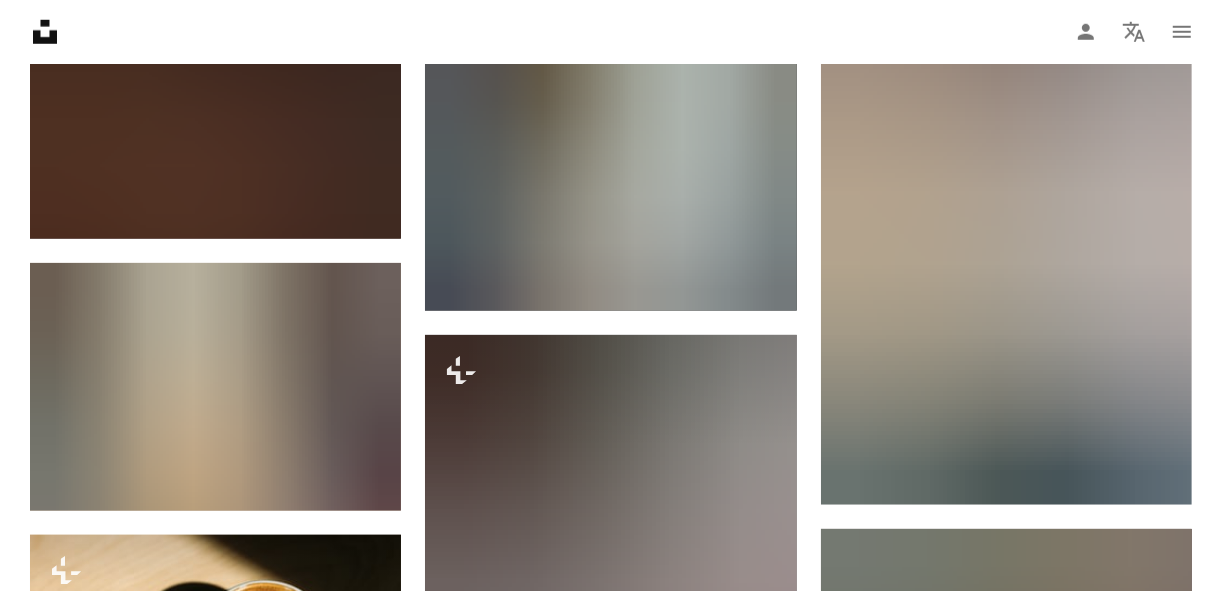 scroll, scrollTop: 6160, scrollLeft: 0, axis: vertical 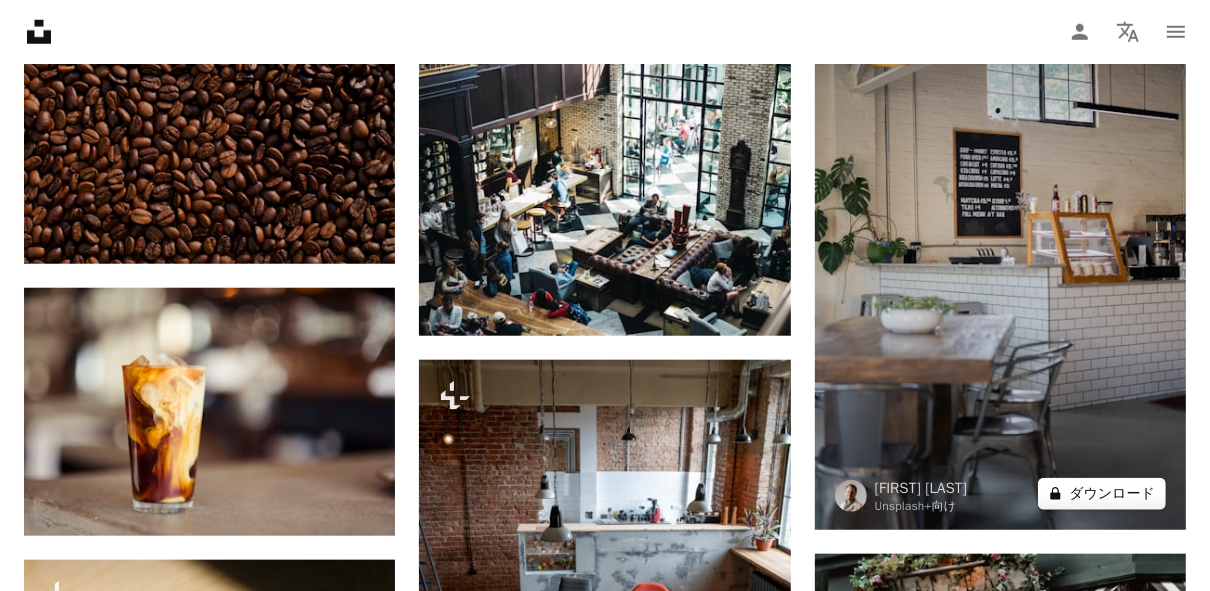 click on "A lock ダウンロード" at bounding box center (1102, 494) 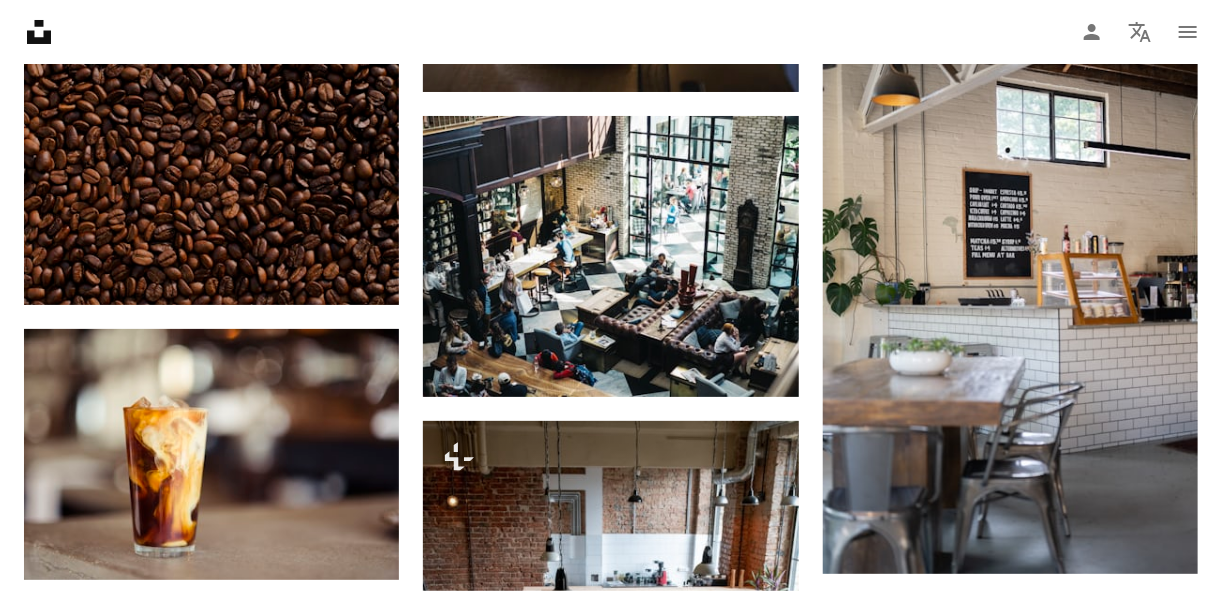 click on "An X shape 最高品質、そしてすぐに使用できる画像。 無制限にアクセスできます。 A plus sign 毎月追加されるメンバー限定コンテンツ A plus sign 無制限のロイヤリティフリーのダウンロード A plus sign イラスト  New A plus sign 法的保護の拡充 年別 62% オフ 月別 $16   $6 USD 月額 * Unsplash+ を入手する *年払いの場合、 $72 が前払い 税別。自動更新。いつでもキャンセル可能。" at bounding box center [611, 6784] 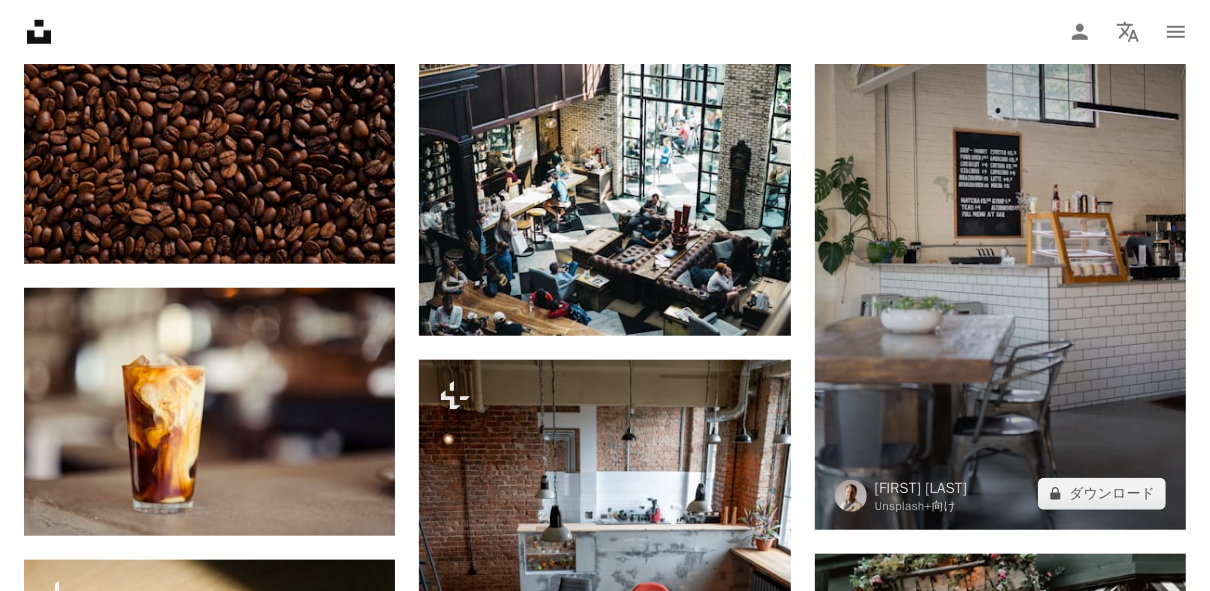 click at bounding box center [1000, 251] 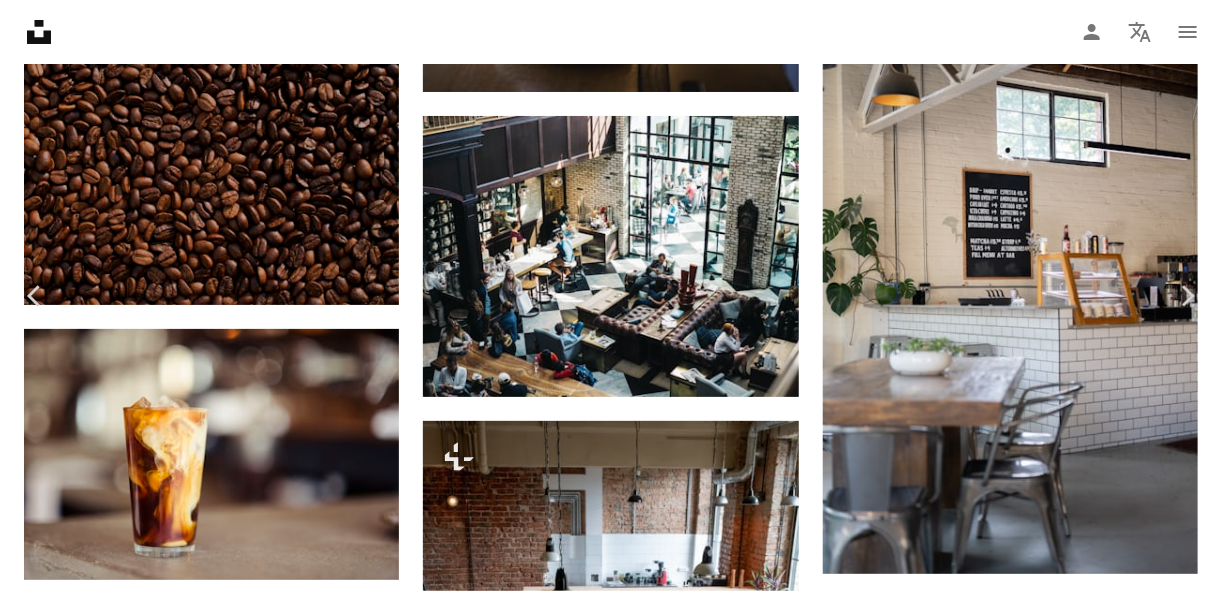 click on "A lock ダウンロード" at bounding box center (1048, 6536) 